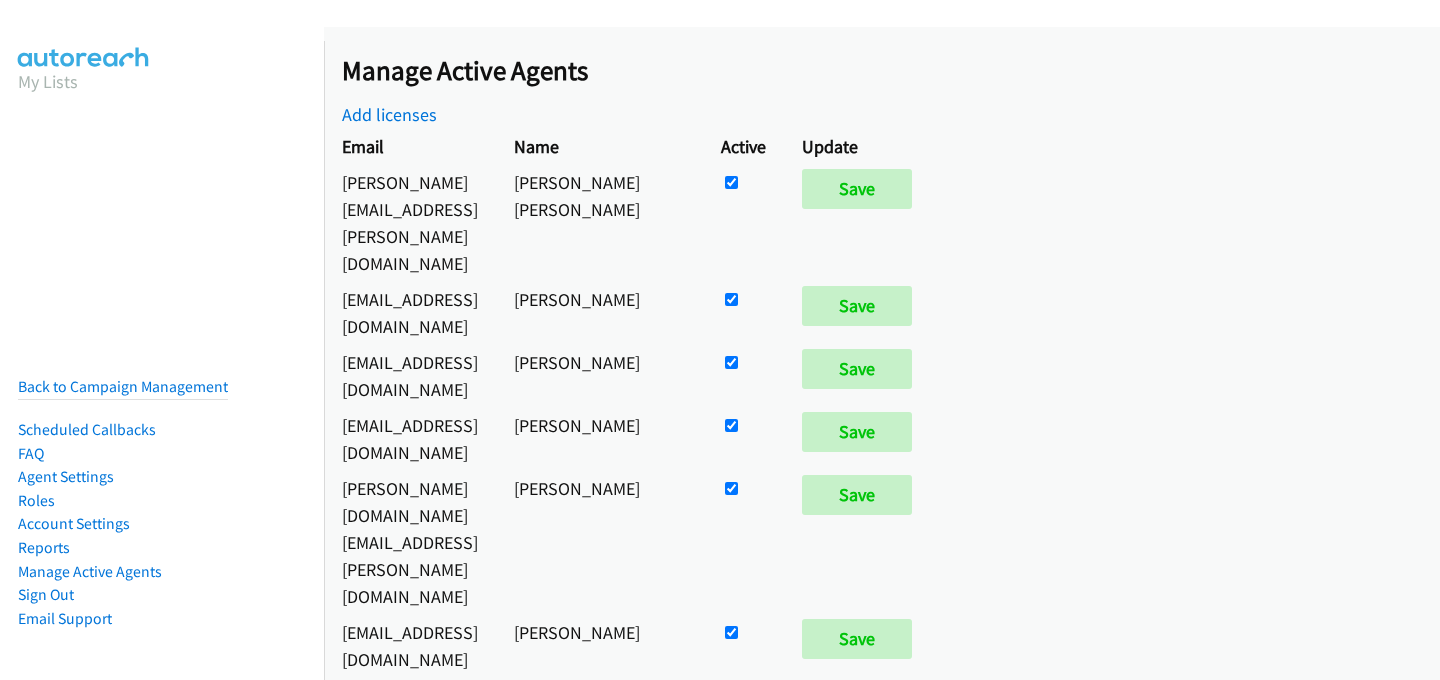scroll, scrollTop: 0, scrollLeft: 0, axis: both 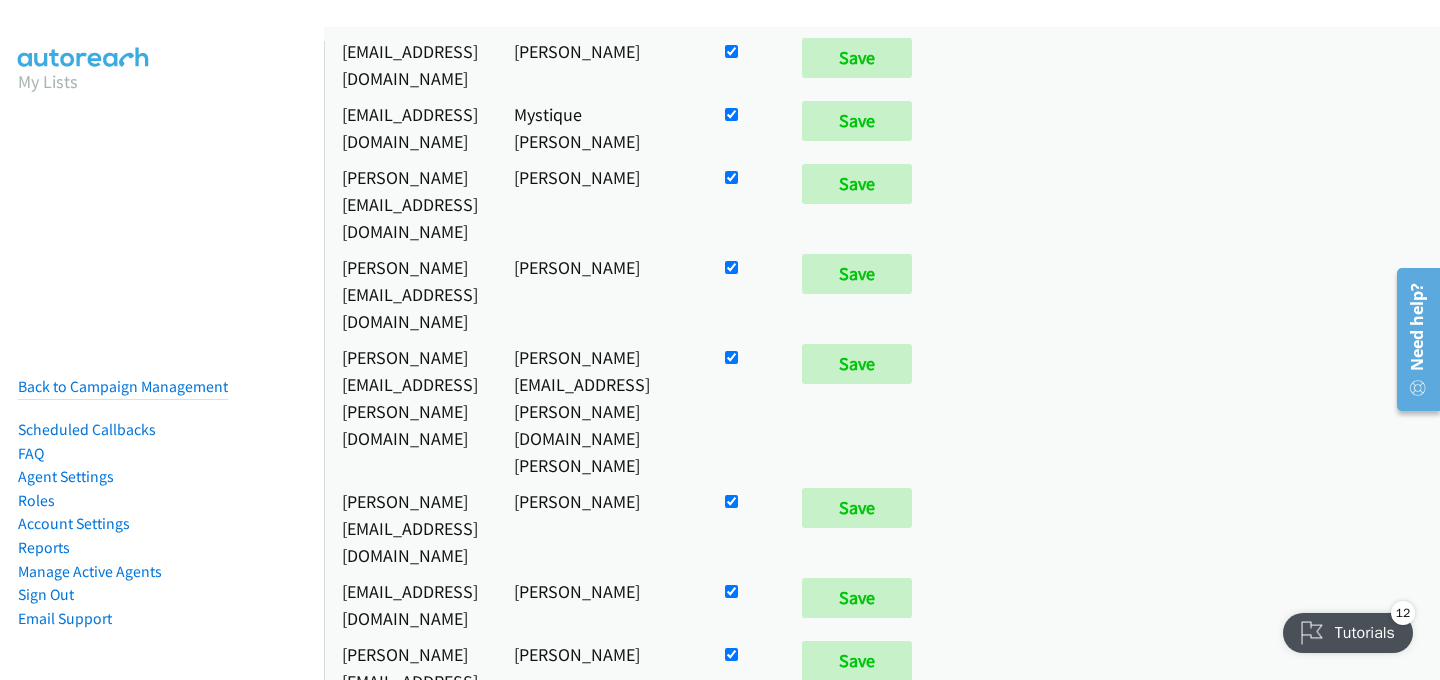 click at bounding box center [731, -3909] 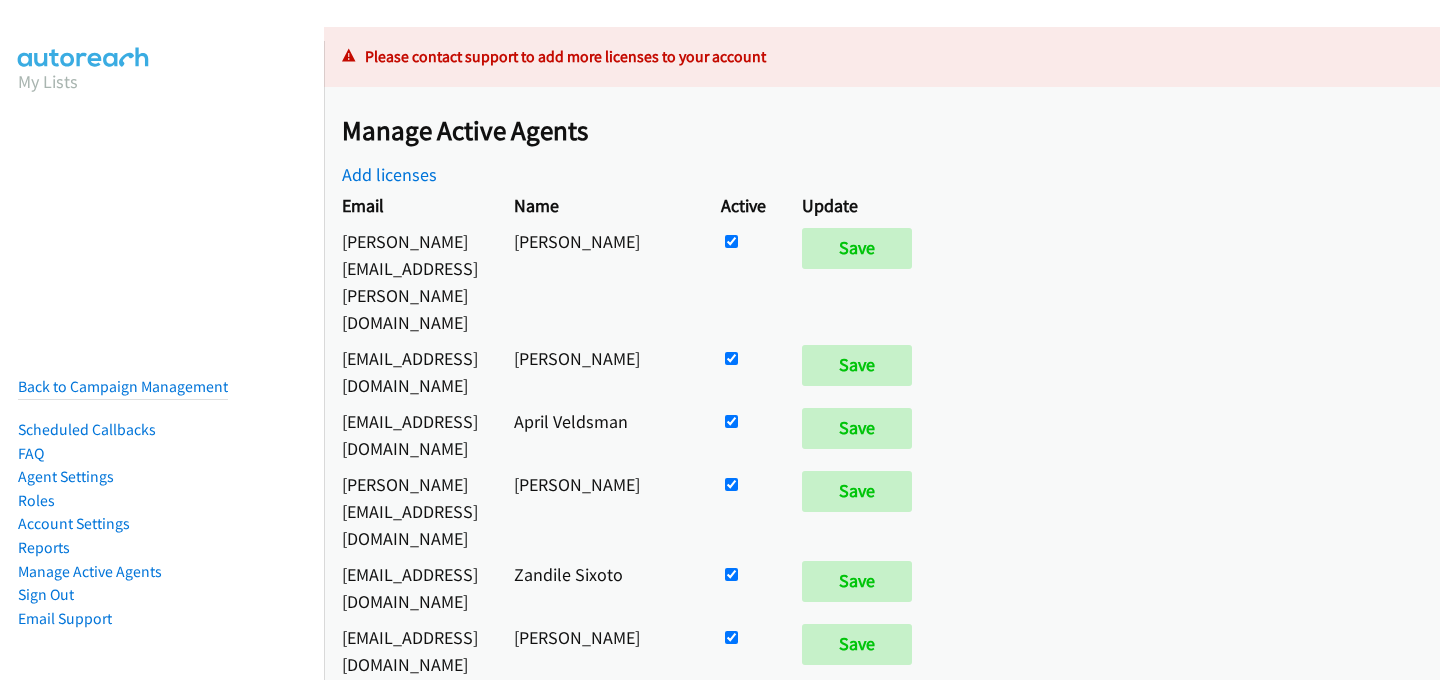scroll, scrollTop: 0, scrollLeft: 0, axis: both 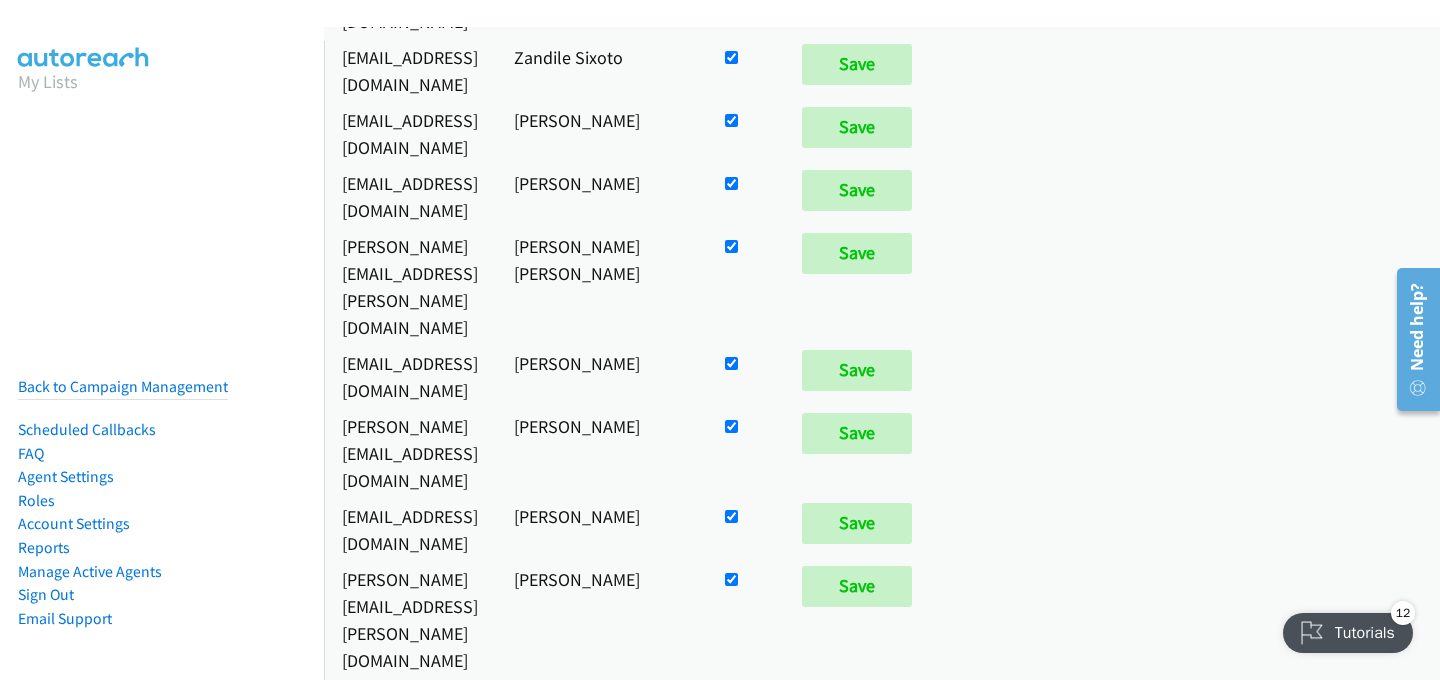 click at bounding box center (731, -276) 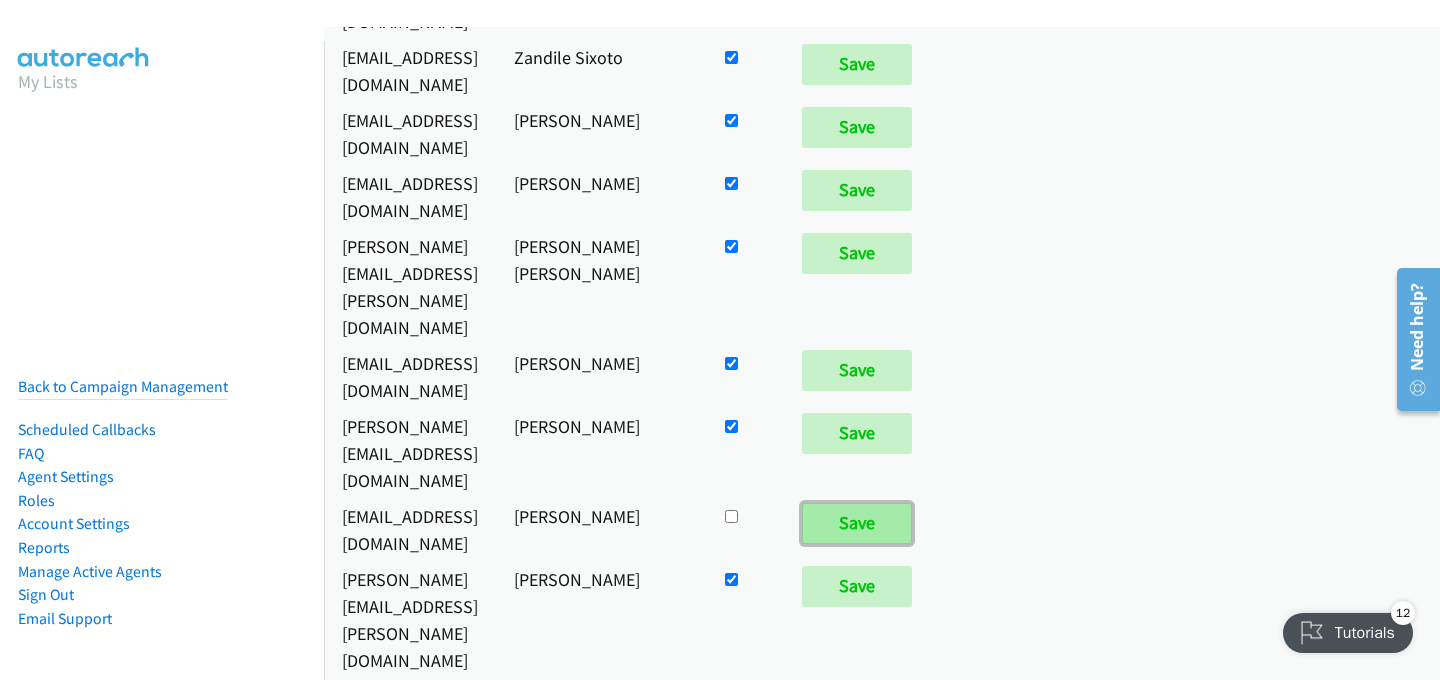 click on "Save" at bounding box center (857, 523) 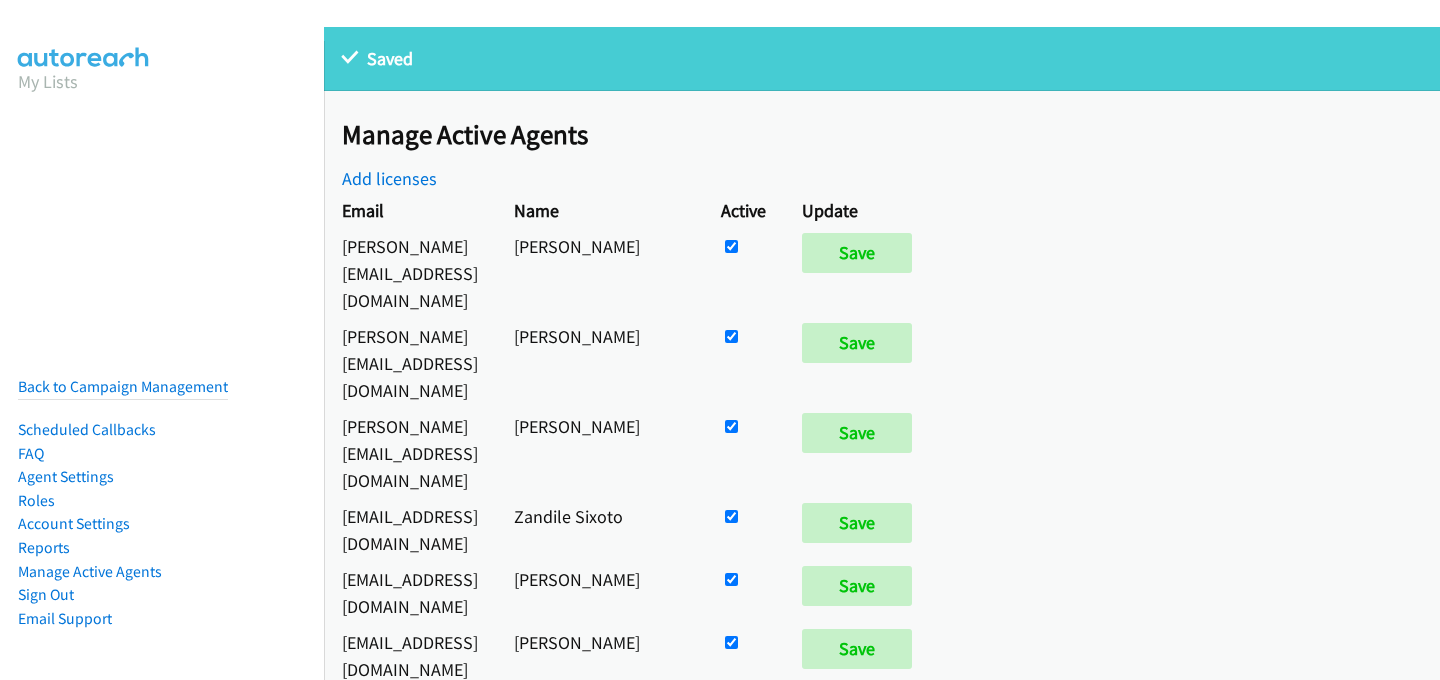 scroll, scrollTop: 0, scrollLeft: 0, axis: both 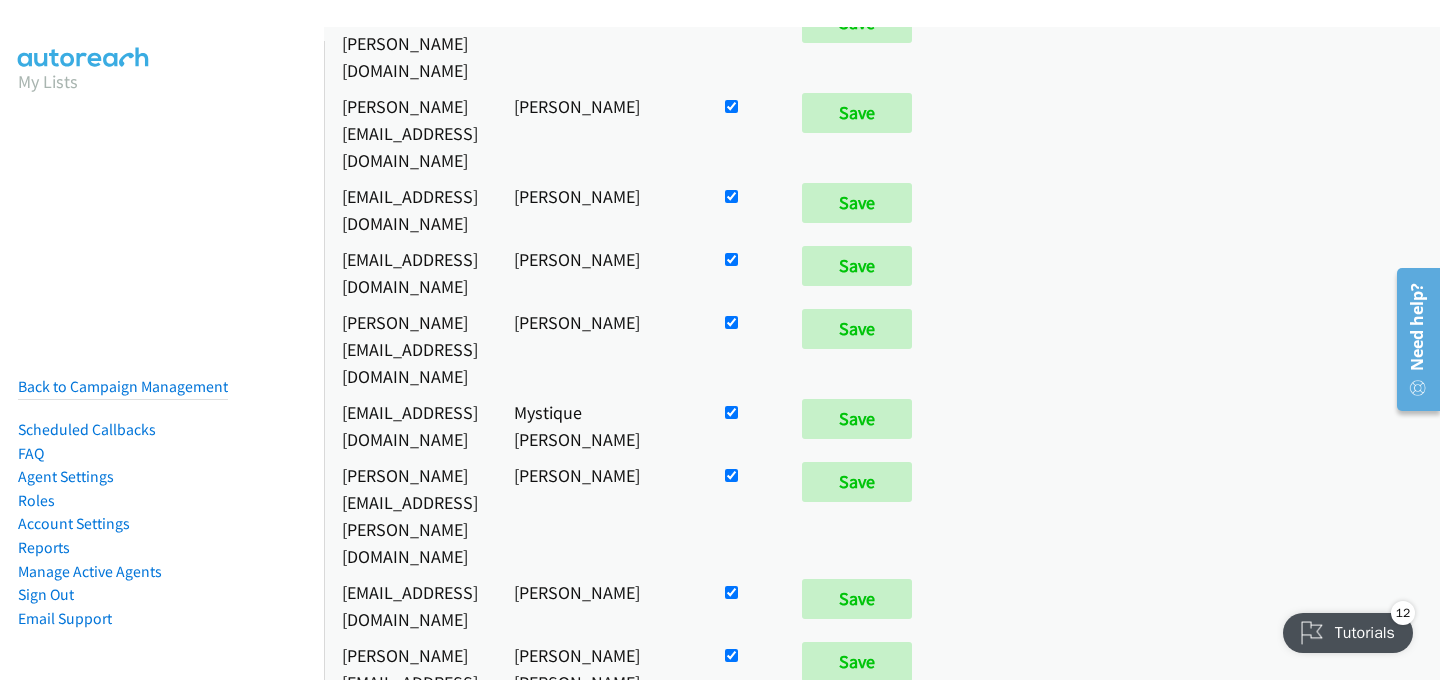 click at bounding box center [731, -2270] 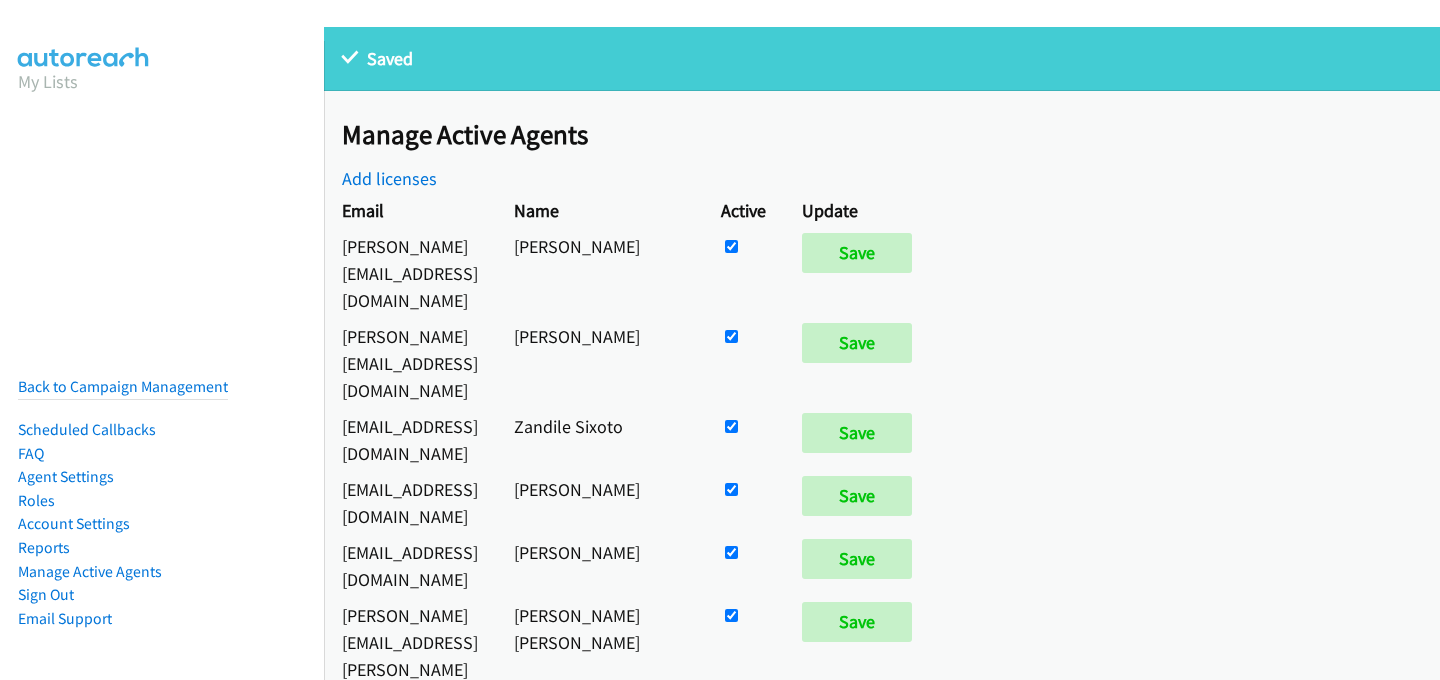 scroll, scrollTop: 0, scrollLeft: 0, axis: both 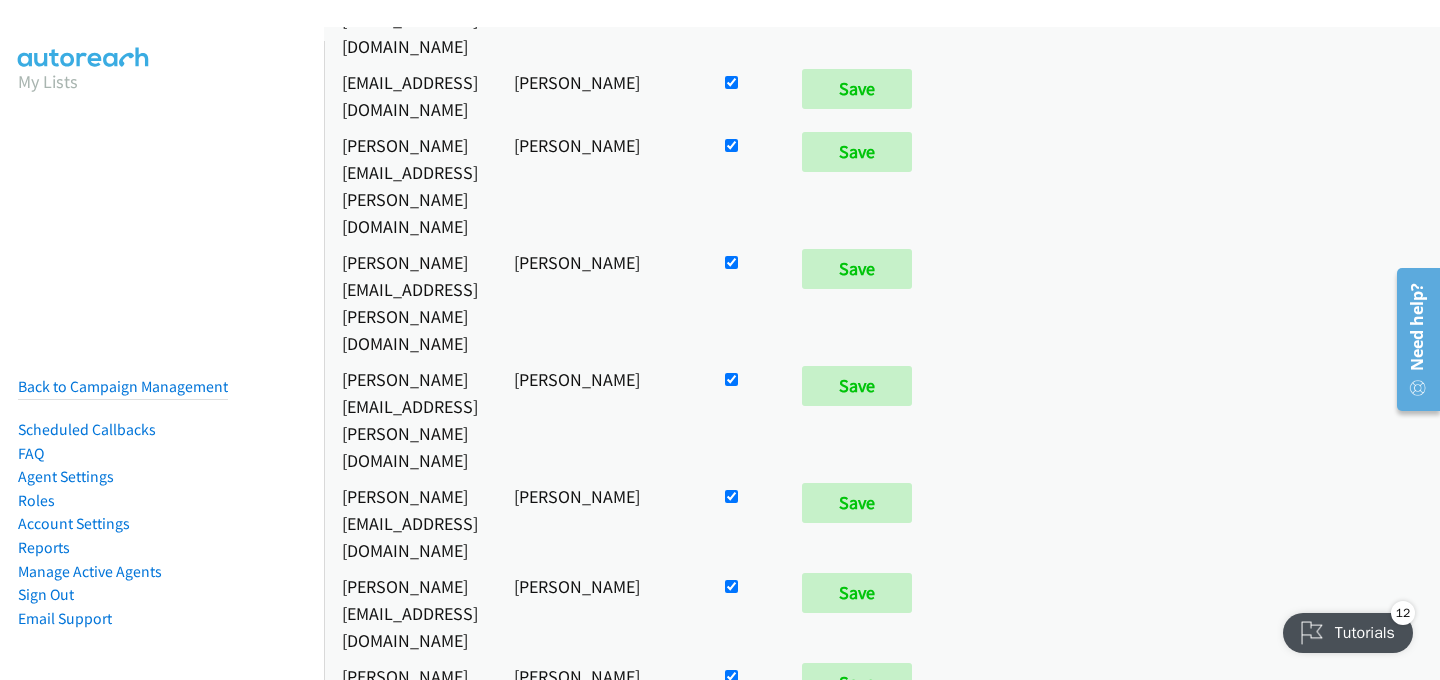 click at bounding box center [731, -3860] 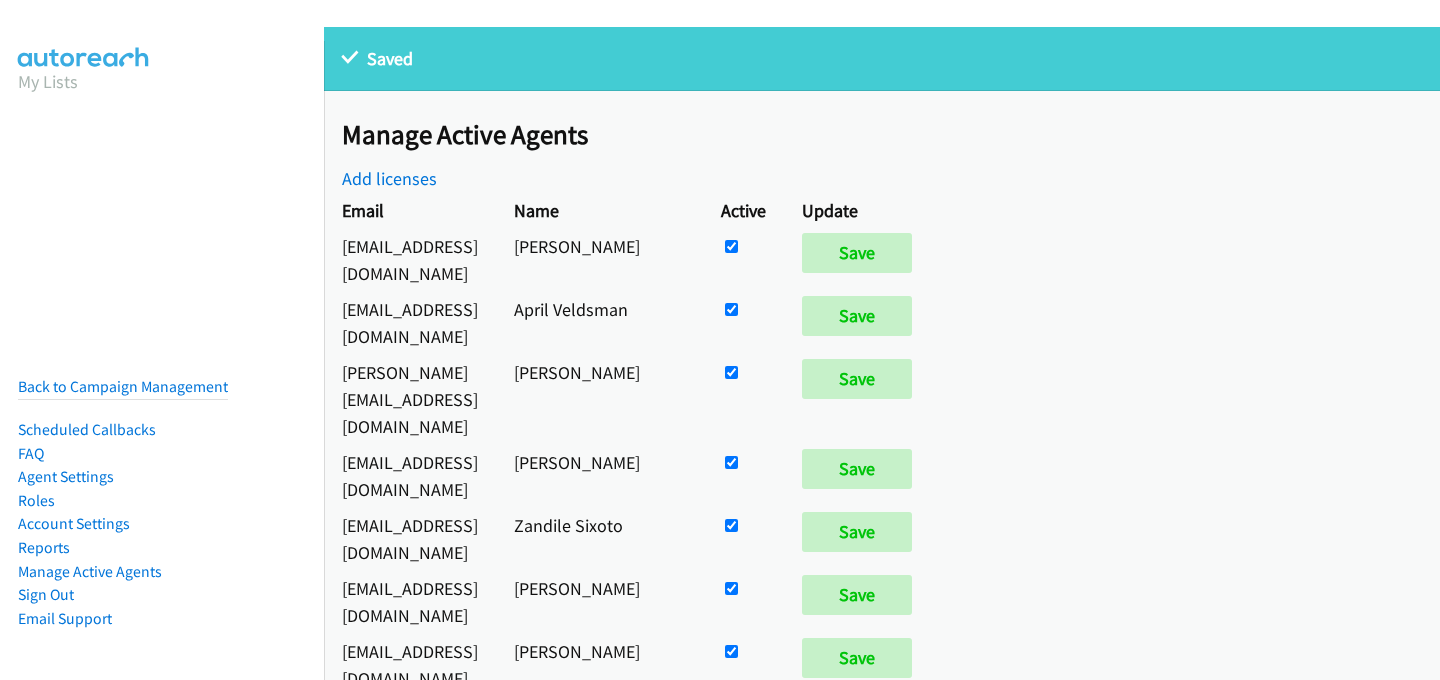 scroll, scrollTop: 0, scrollLeft: 0, axis: both 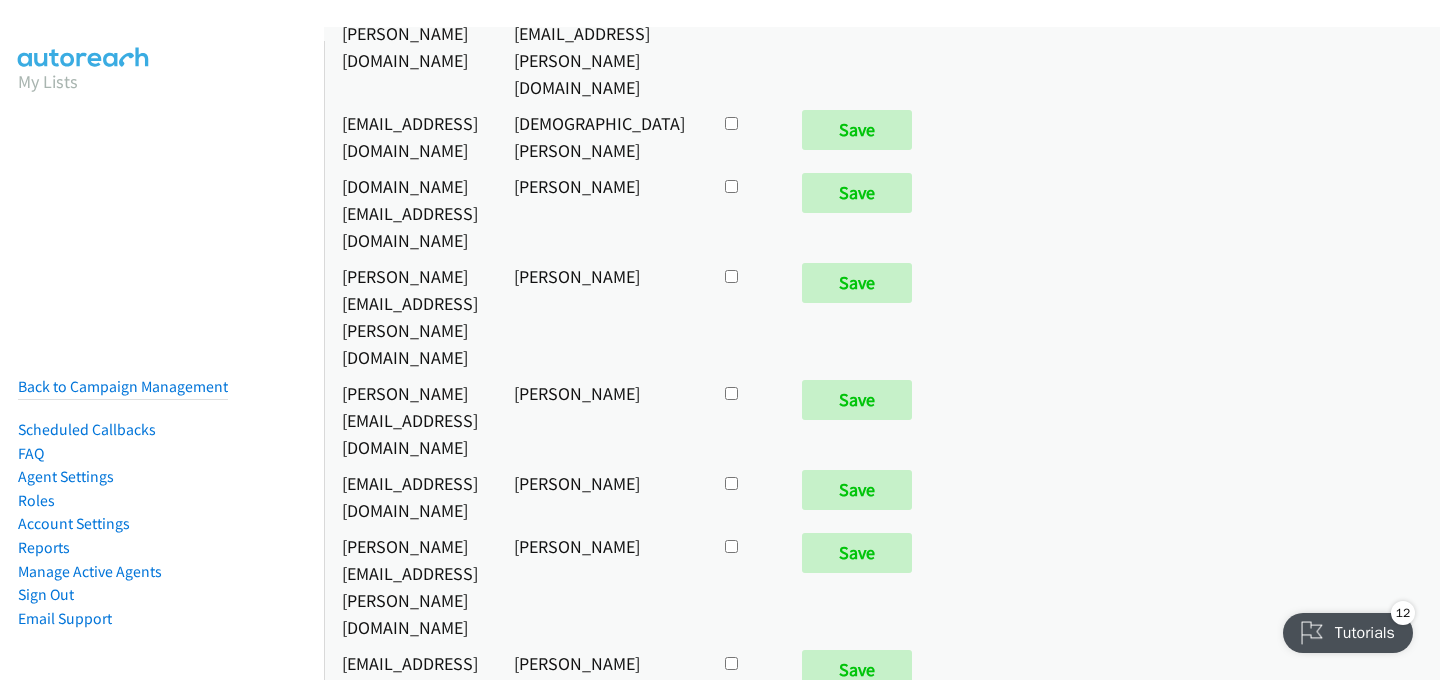click at bounding box center [731, -7554] 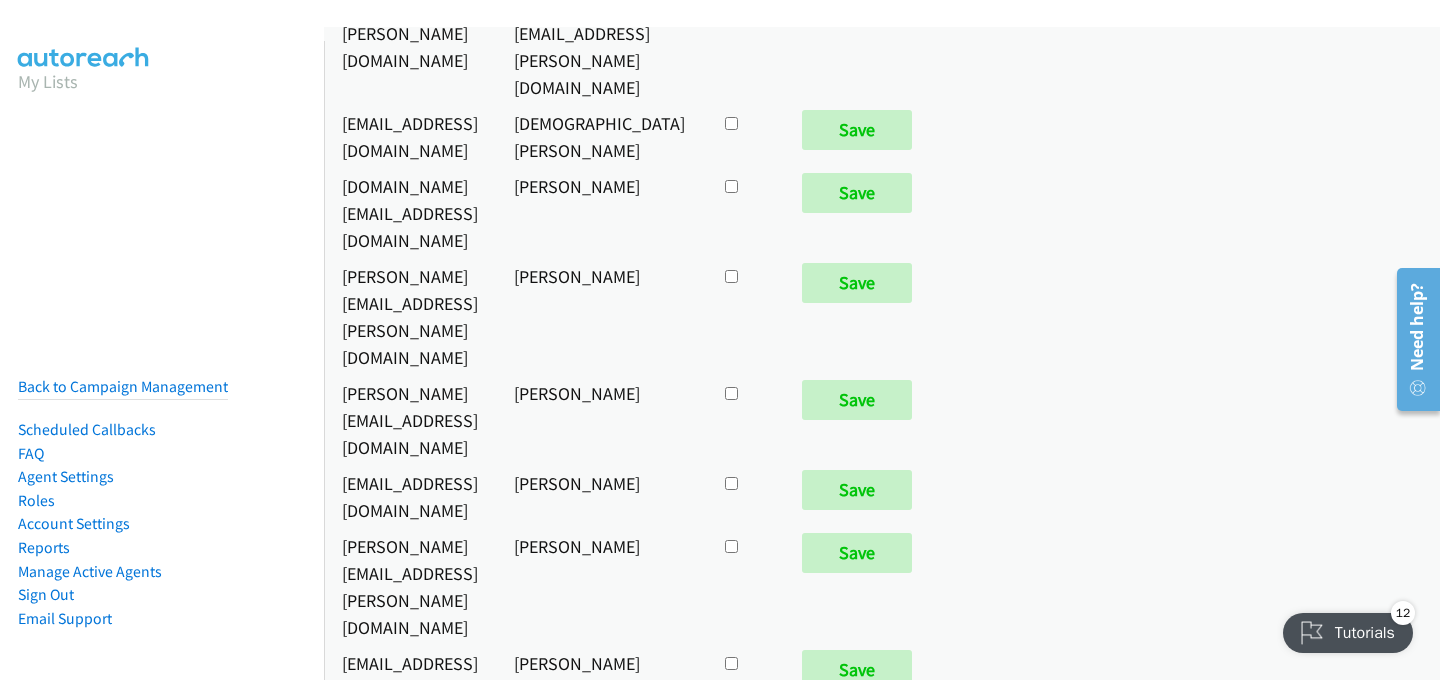 click on "Save" at bounding box center [857, 7285] 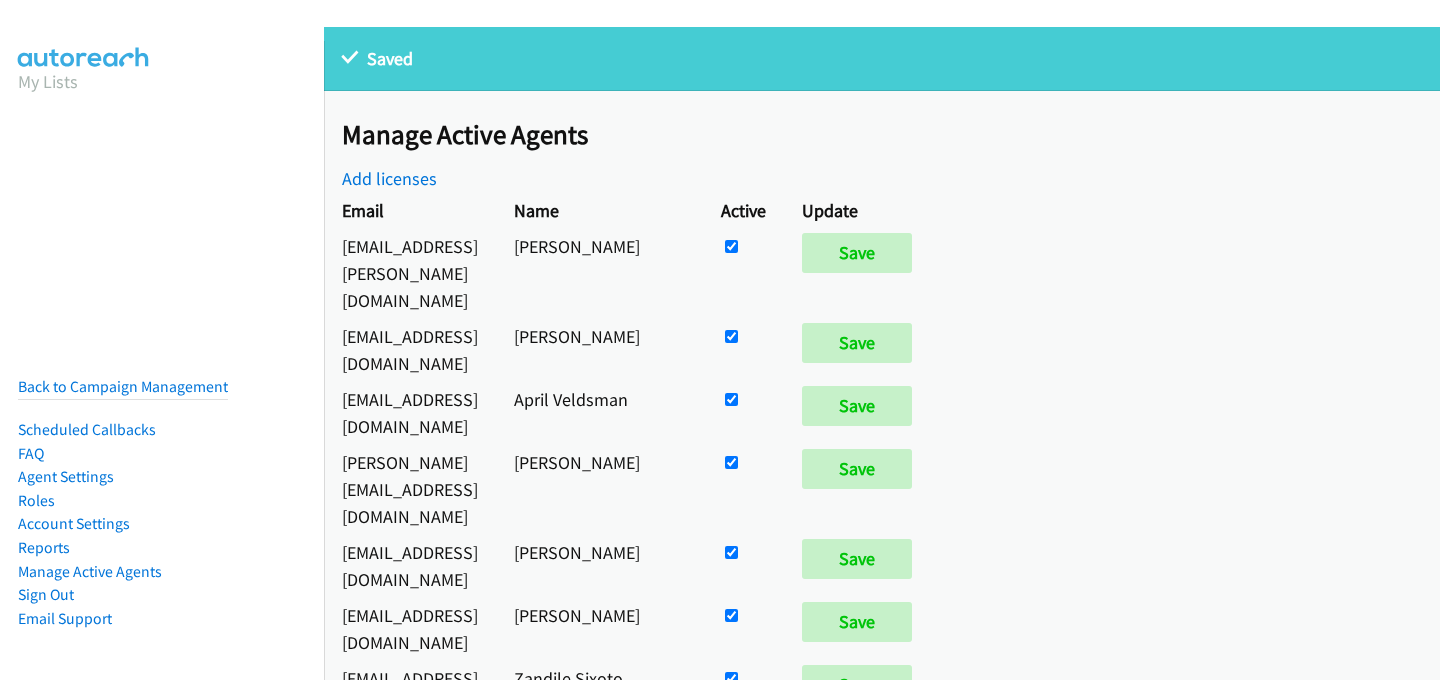 scroll, scrollTop: 0, scrollLeft: 0, axis: both 